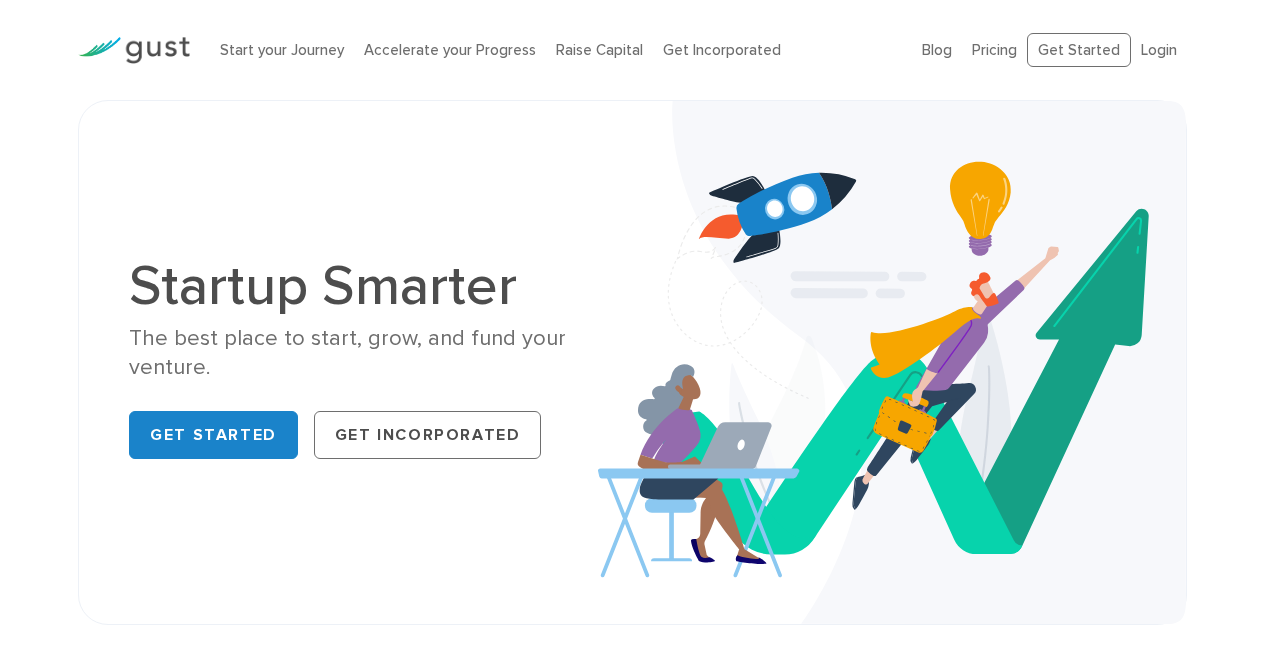 scroll, scrollTop: 0, scrollLeft: 0, axis: both 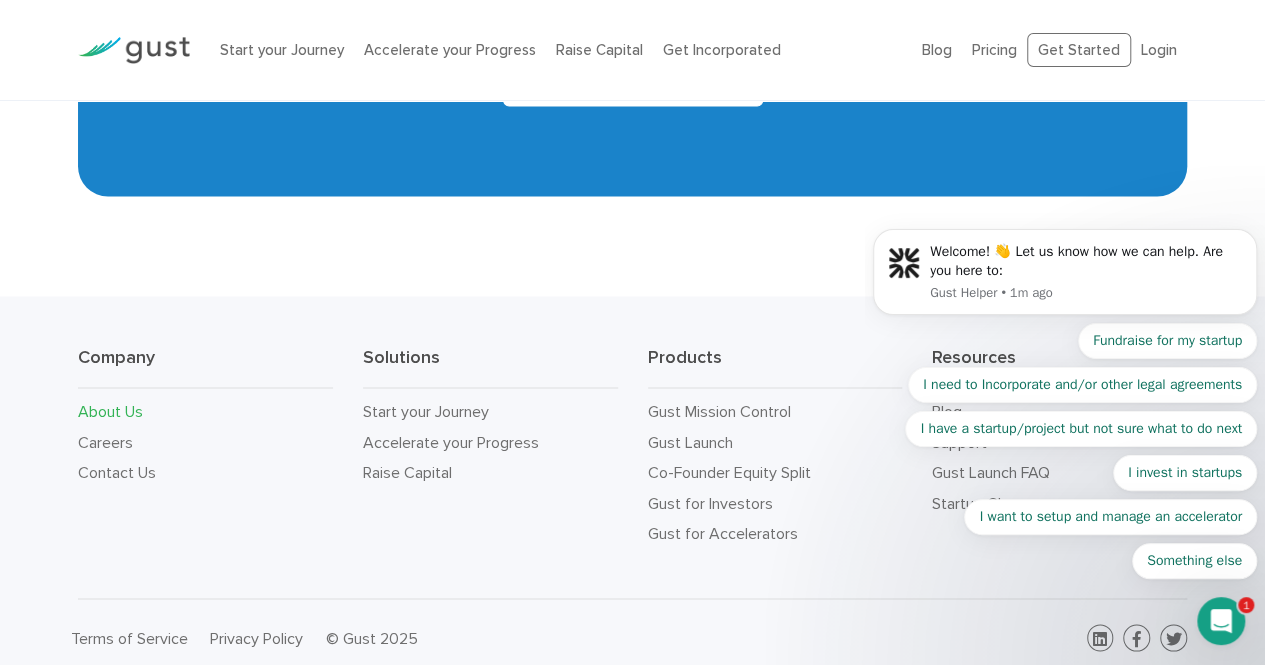click on "About Us" at bounding box center (110, 410) 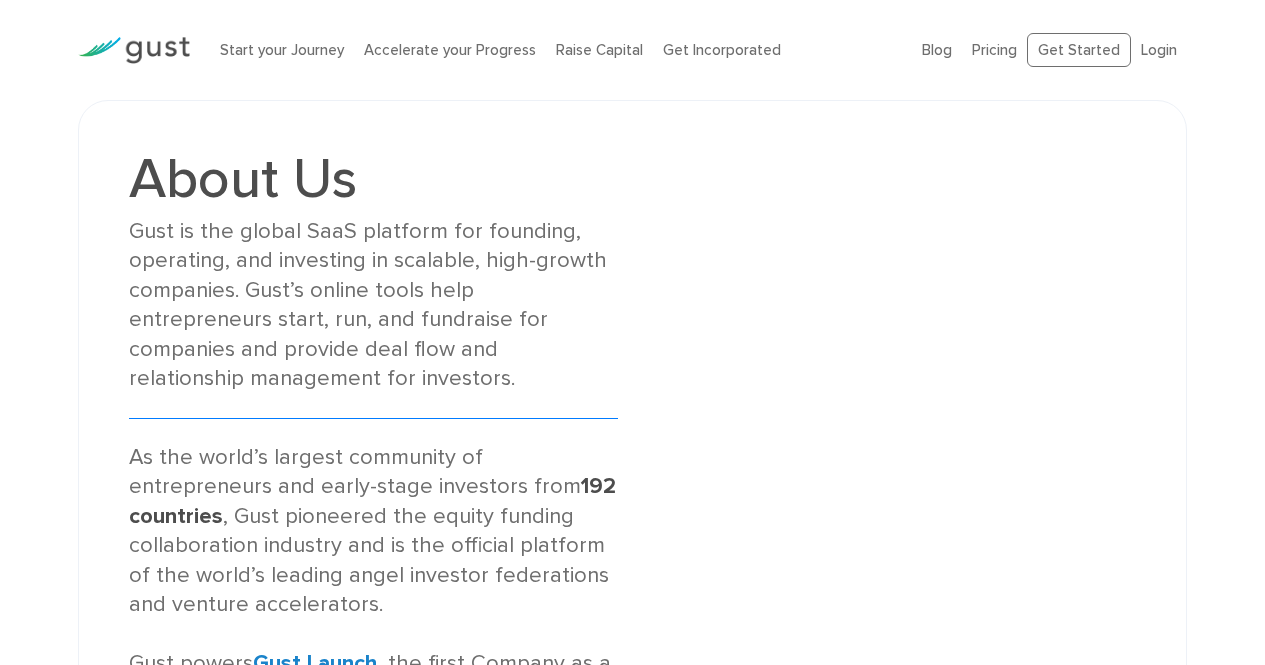 scroll, scrollTop: 0, scrollLeft: 0, axis: both 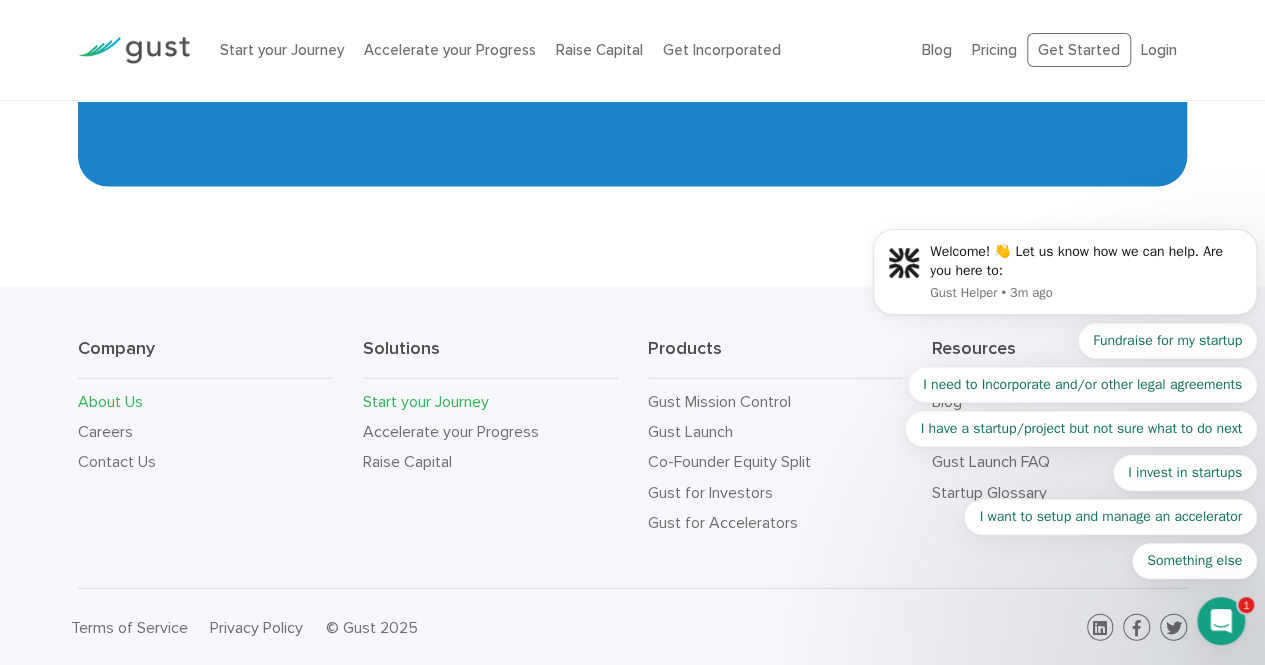 click on "Start your Journey" at bounding box center (426, 401) 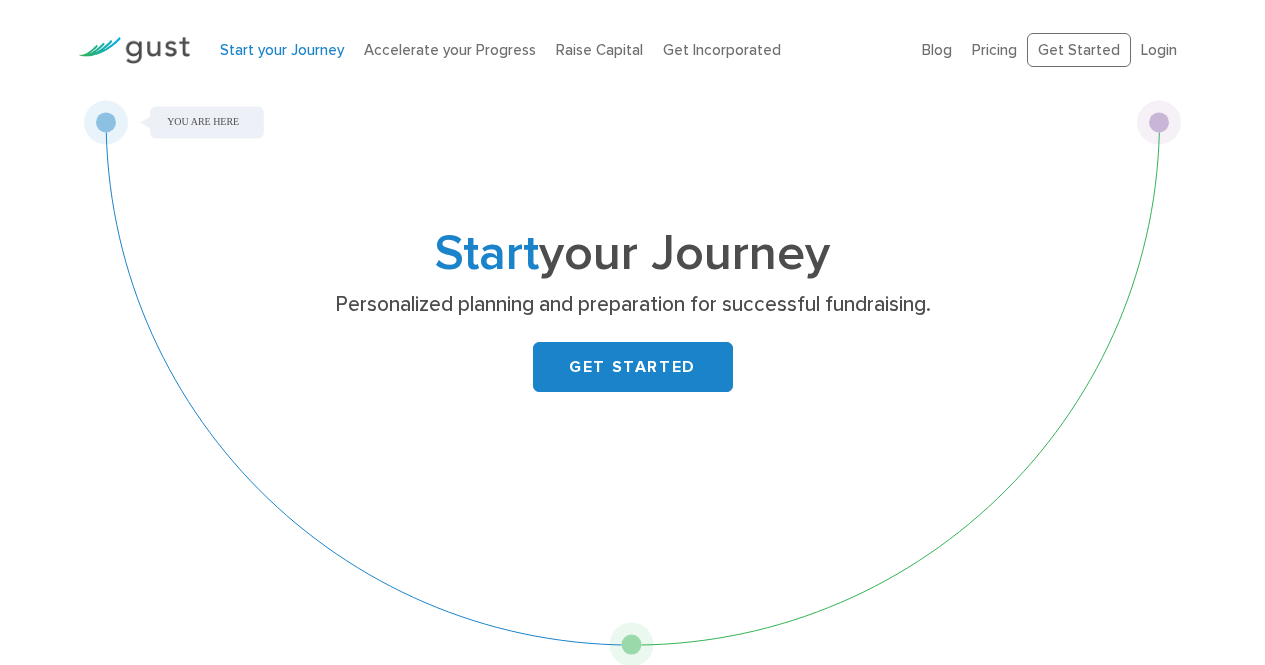 scroll, scrollTop: 0, scrollLeft: 0, axis: both 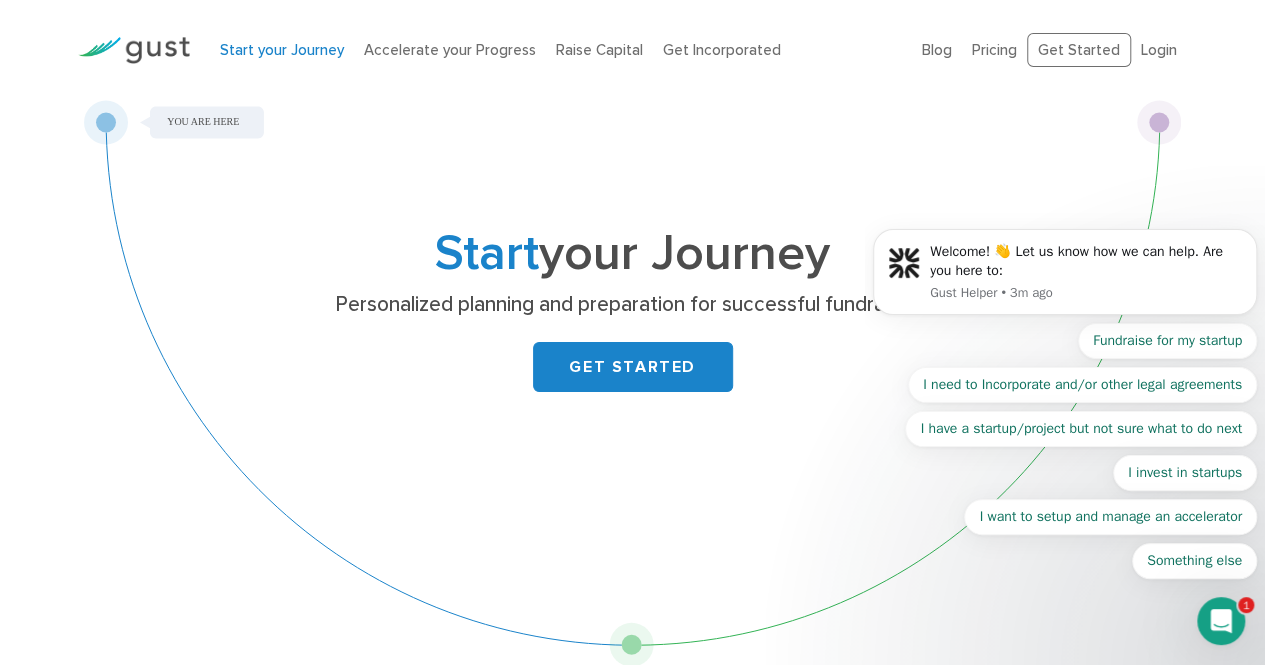 click on "Start  your Journey
Personalized planning and preparation for successful fundraising.
GET STARTED" at bounding box center [633, 340] 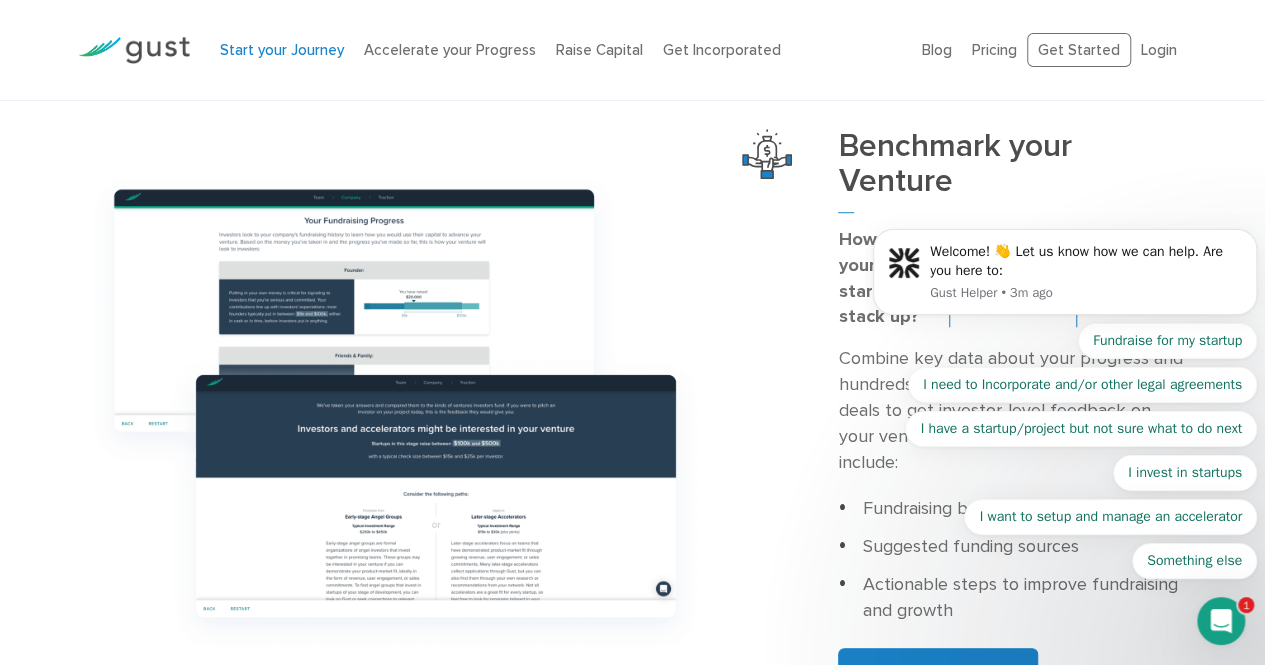 scroll, scrollTop: 639, scrollLeft: 0, axis: vertical 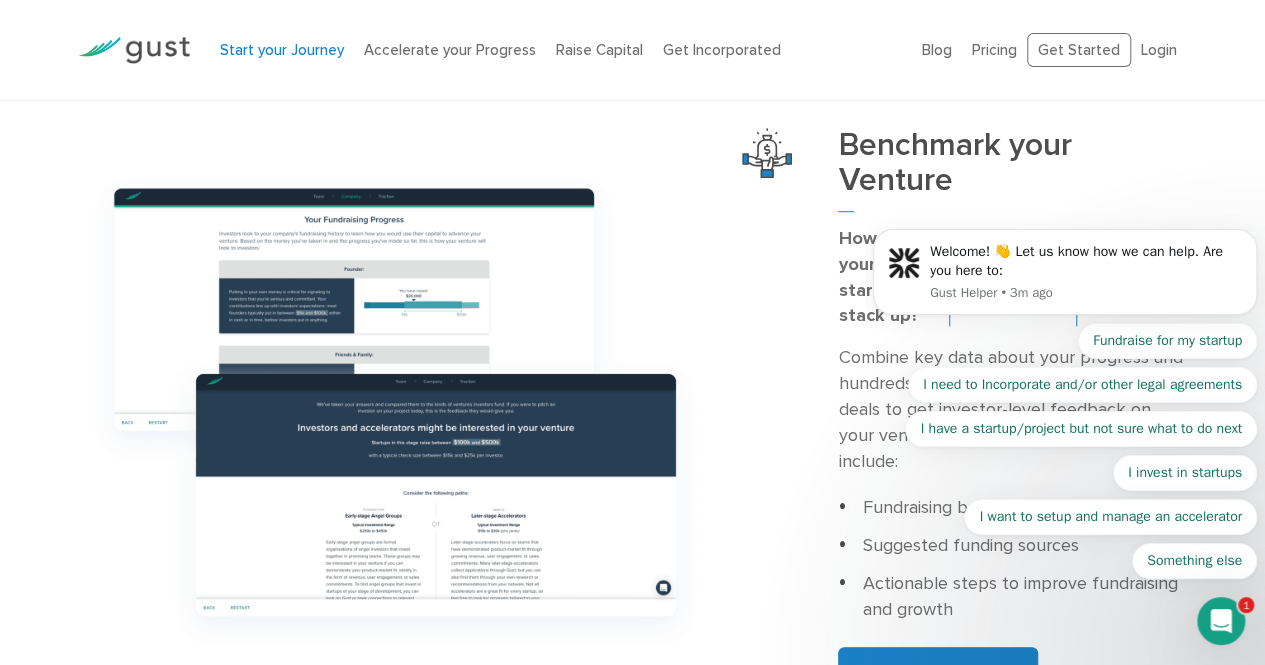 click at bounding box center [1221, 621] 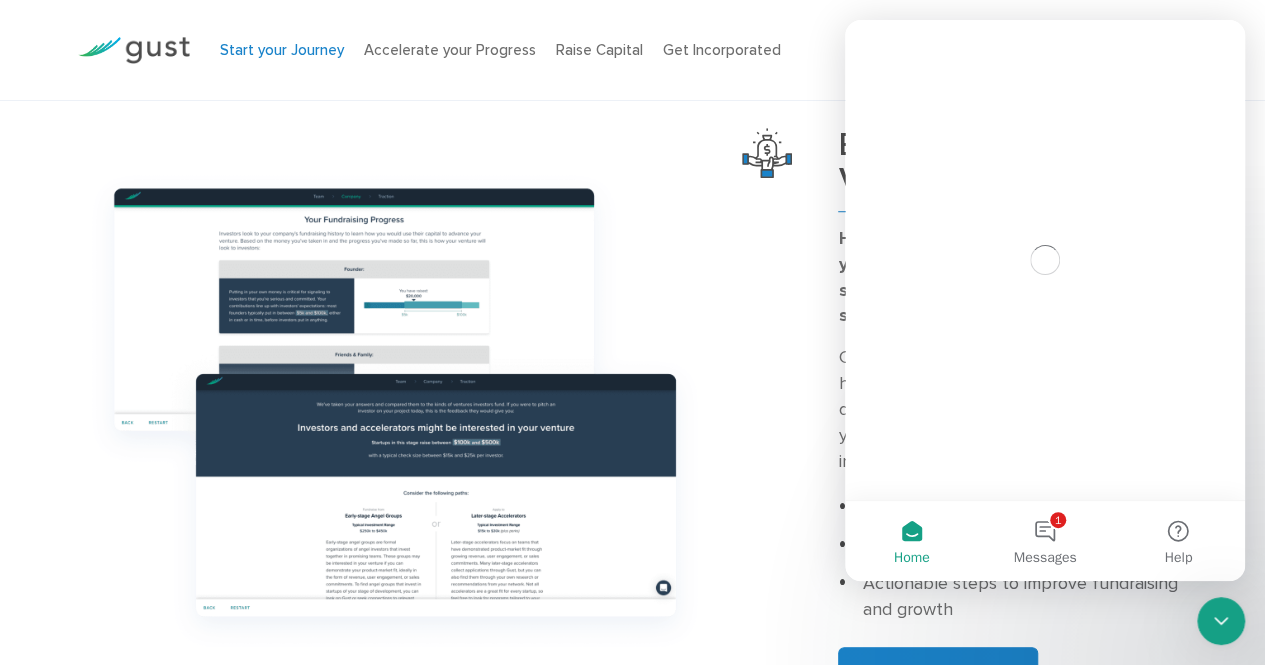 scroll, scrollTop: 0, scrollLeft: 0, axis: both 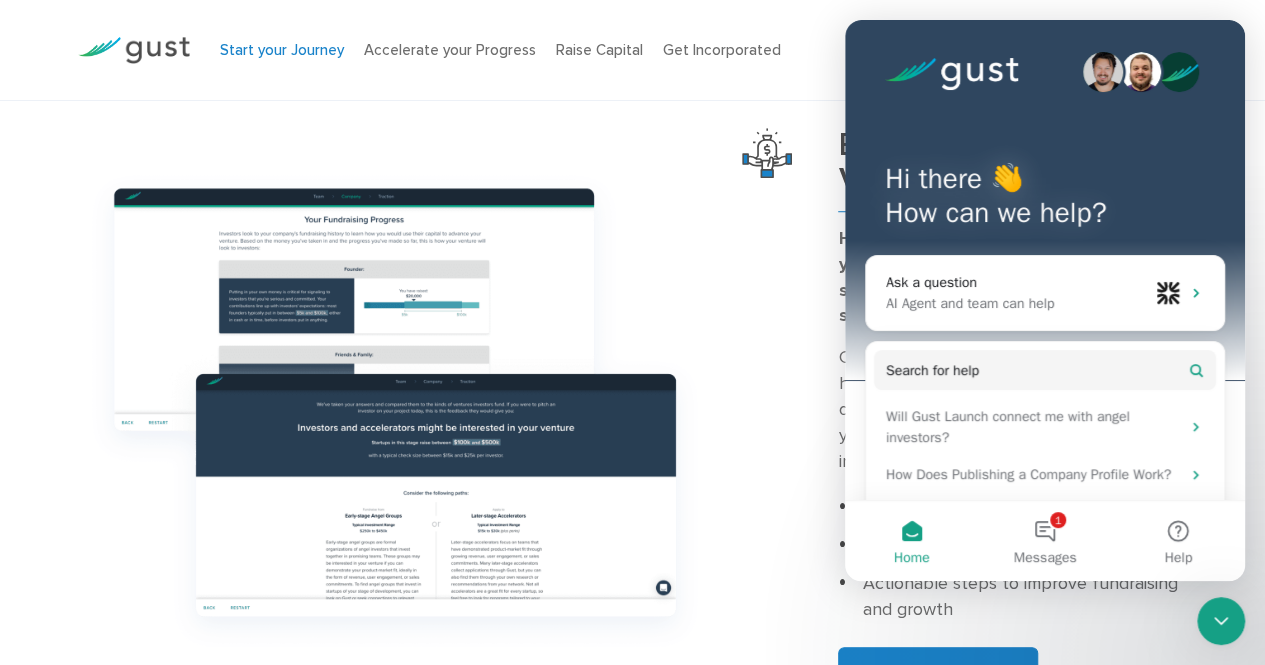 click at bounding box center [1221, 621] 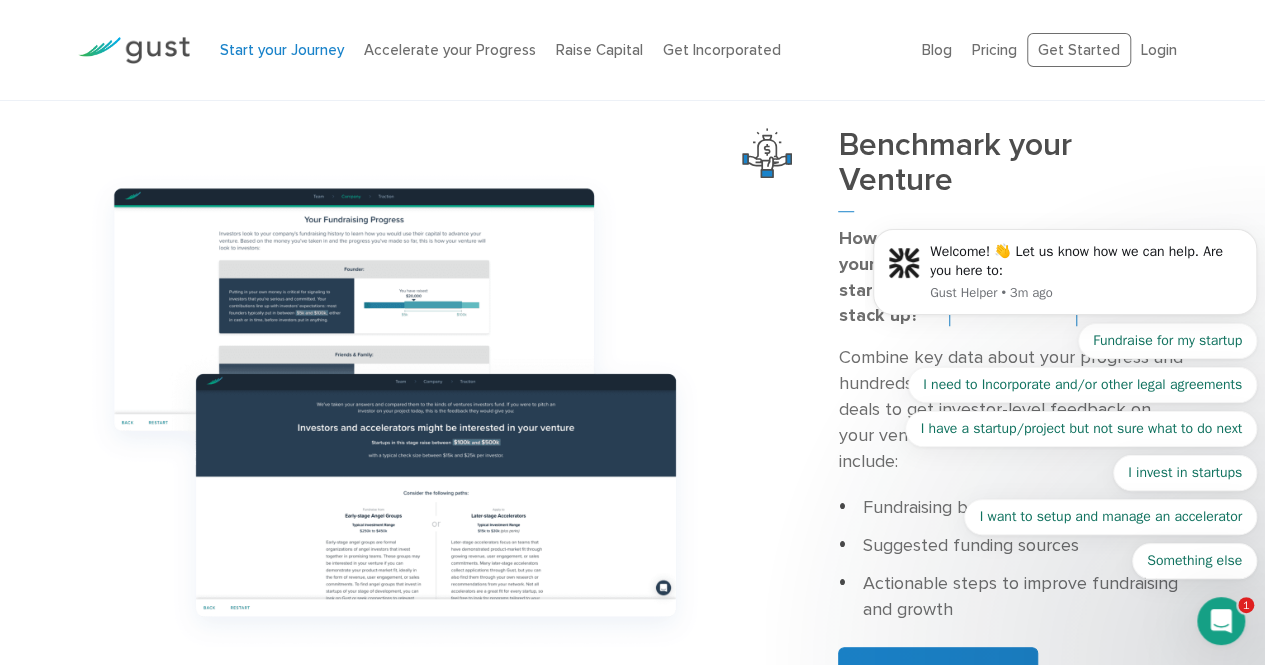 scroll, scrollTop: 0, scrollLeft: 0, axis: both 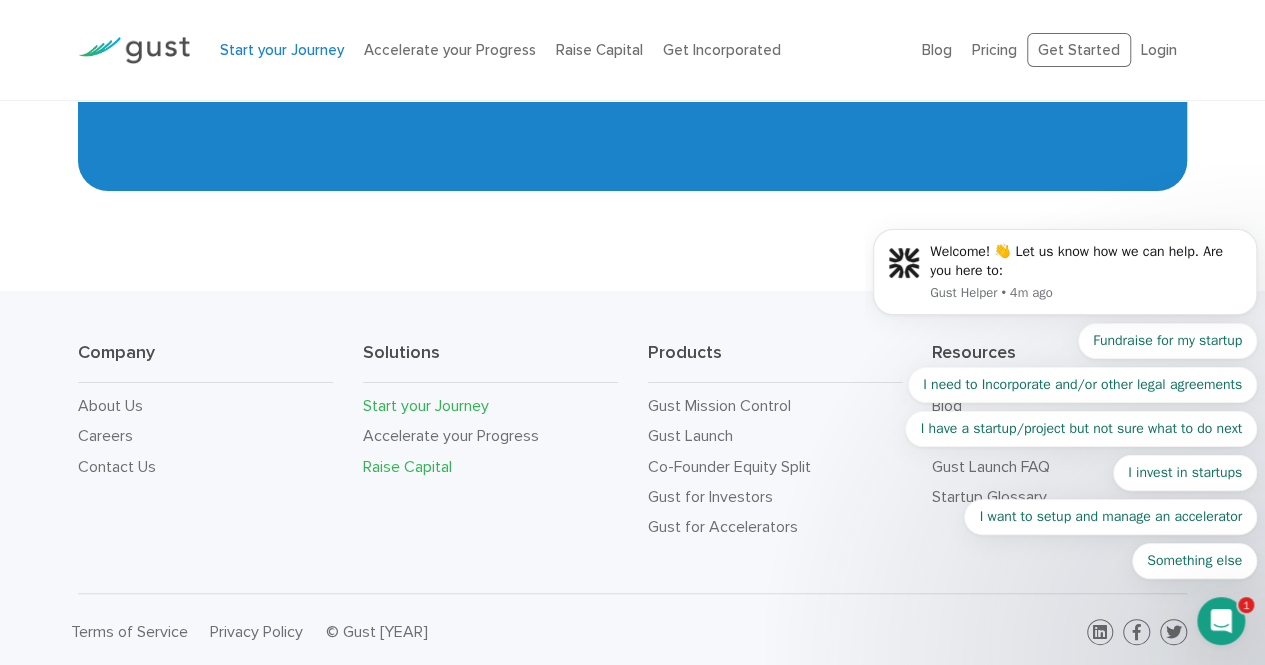 click on "Raise Capital" at bounding box center (407, 466) 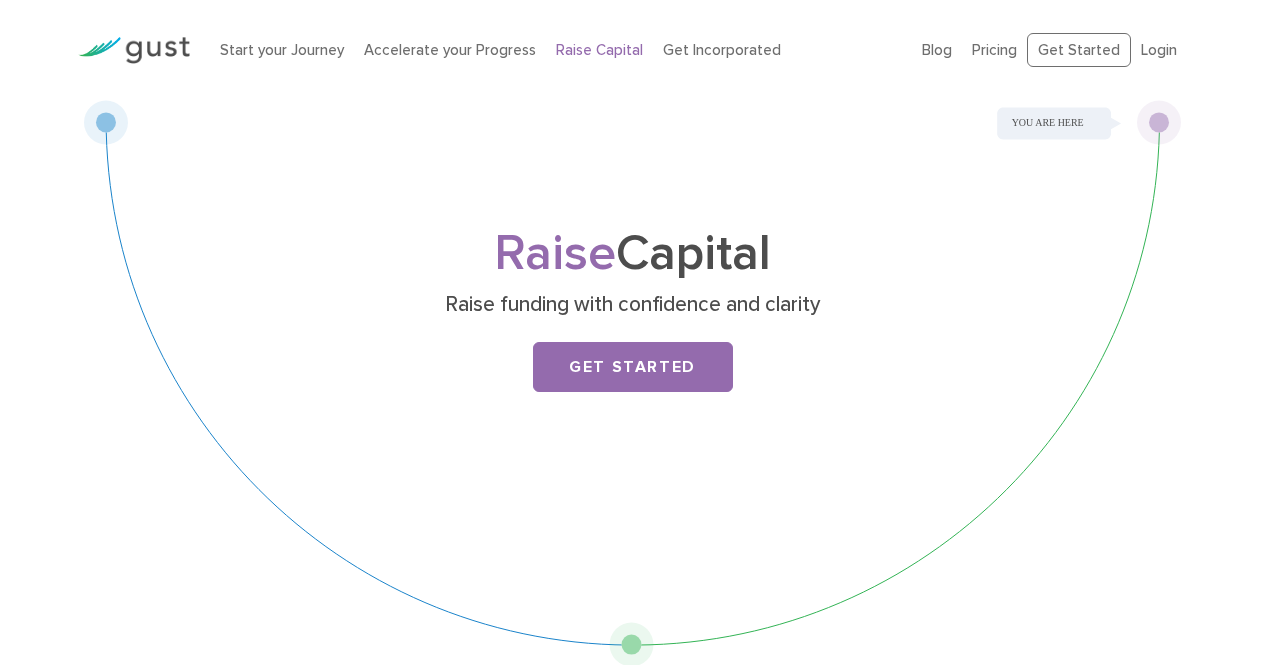 scroll, scrollTop: 0, scrollLeft: 0, axis: both 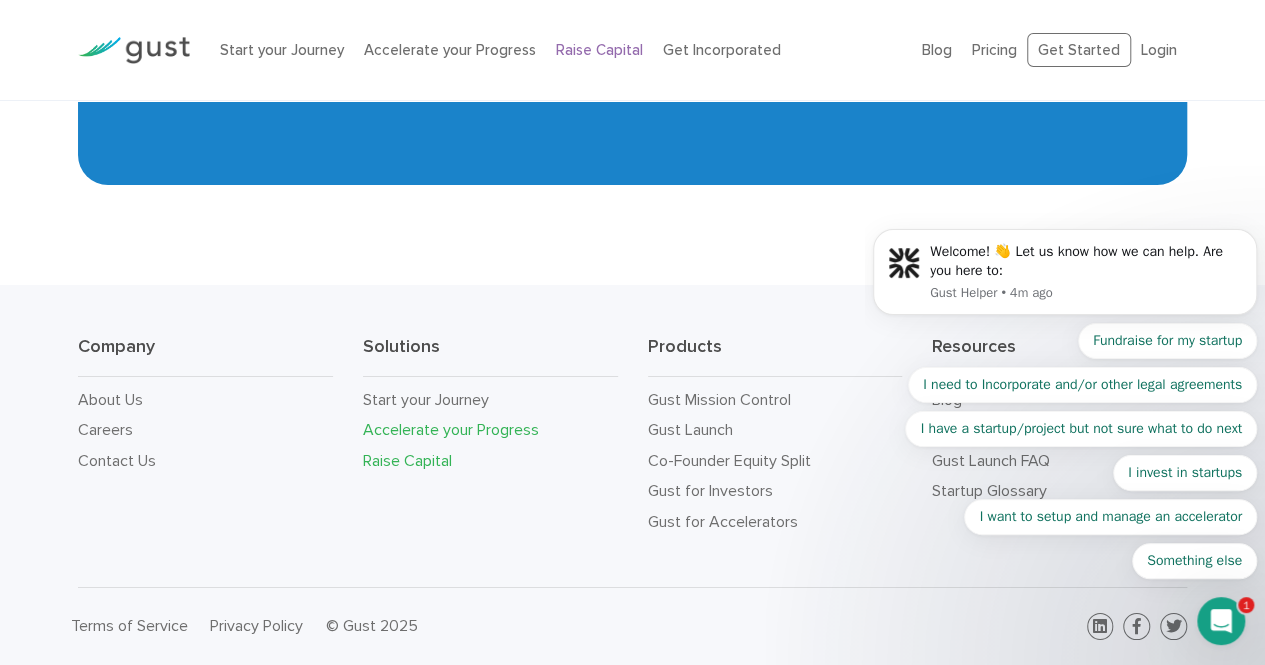 click on "Accelerate your Progress" at bounding box center (451, 429) 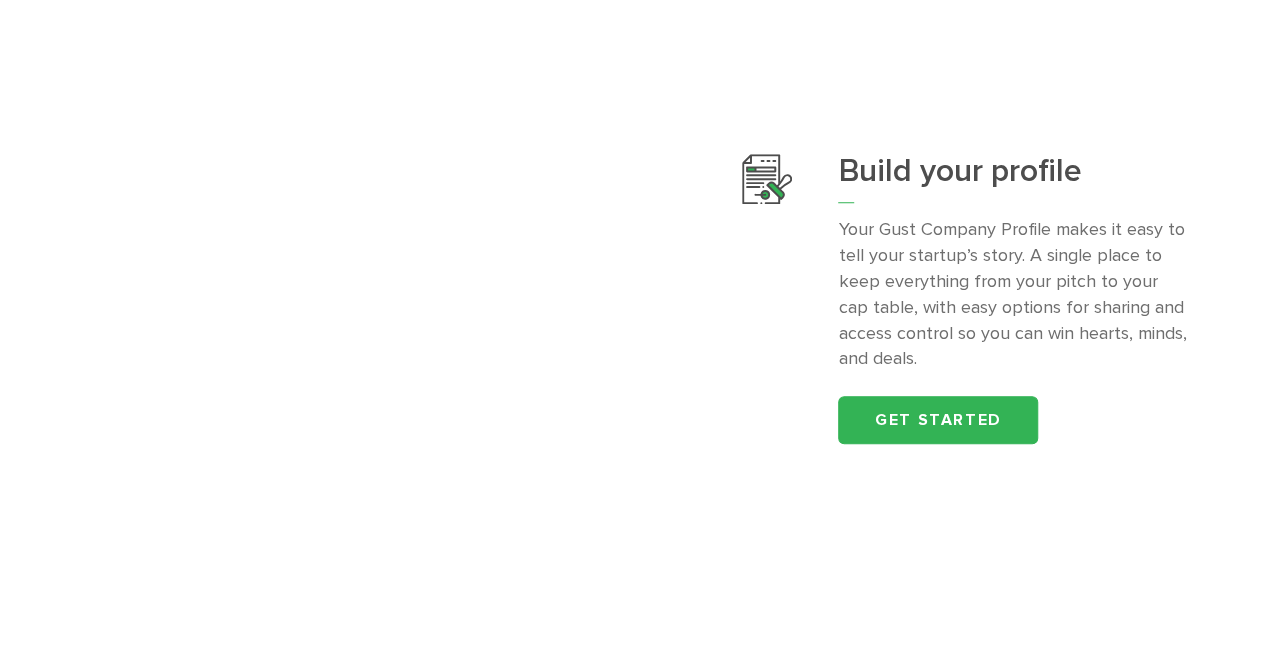 scroll, scrollTop: 0, scrollLeft: 0, axis: both 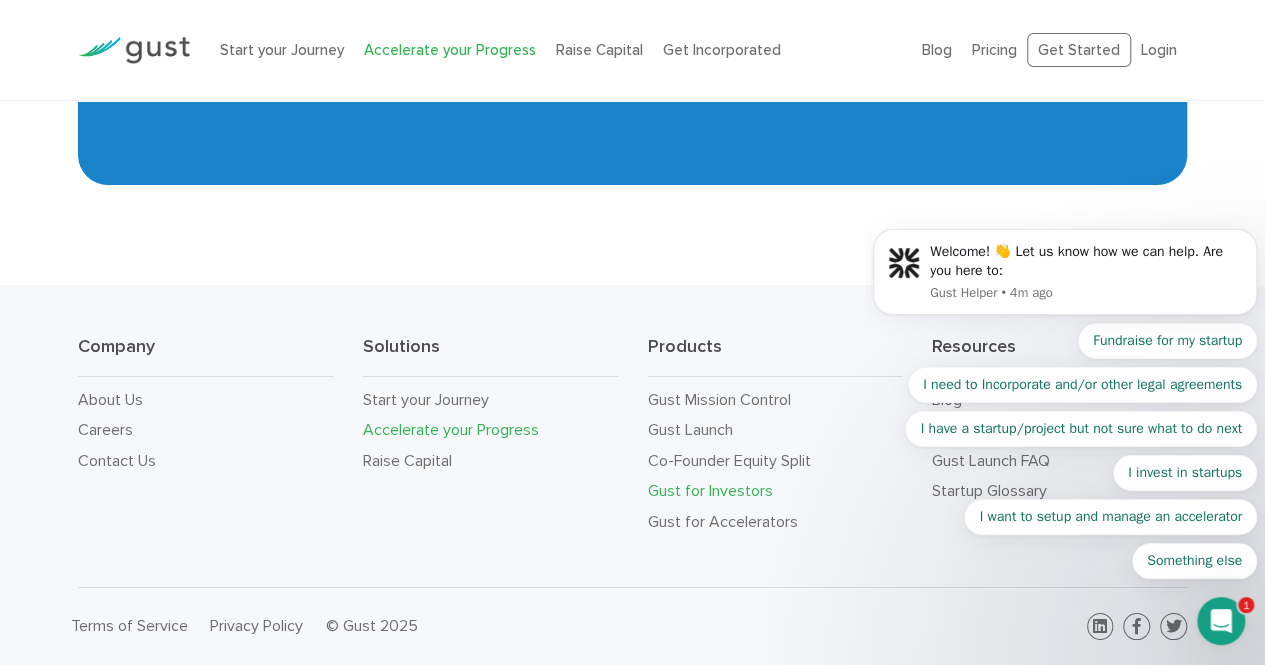 click on "Gust for Investors" at bounding box center (710, 490) 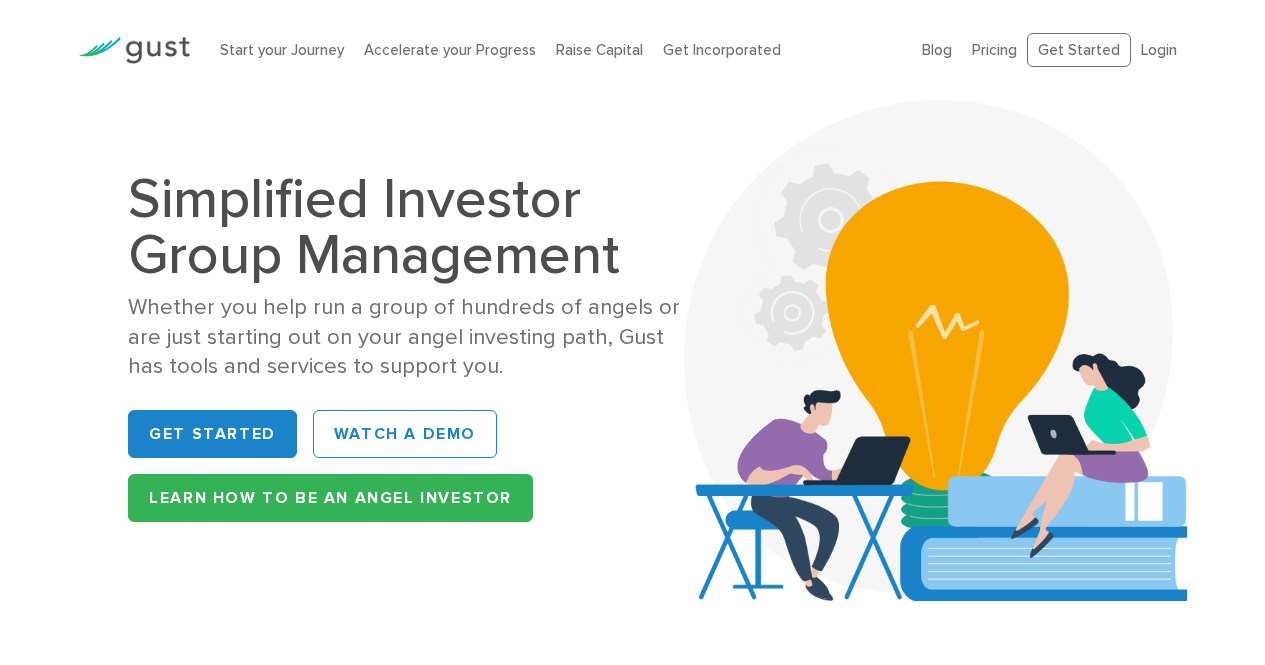 scroll, scrollTop: 0, scrollLeft: 0, axis: both 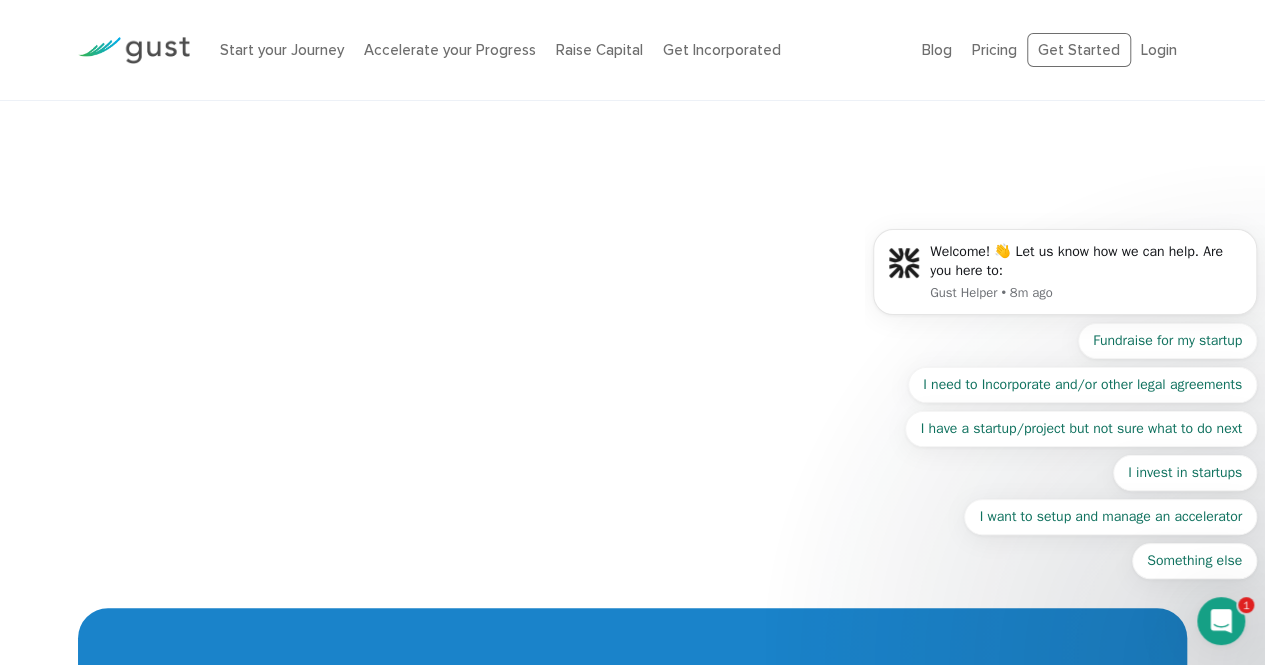 click on "Simplified Investor Group Management
Whether you help run a group of hundreds of angels or are just starting out on your angel investing path, Gust has tools and services to support you.
Get Started
WATCH A DEMO
Learn How to be an Angel Investor" at bounding box center (632, -1563) 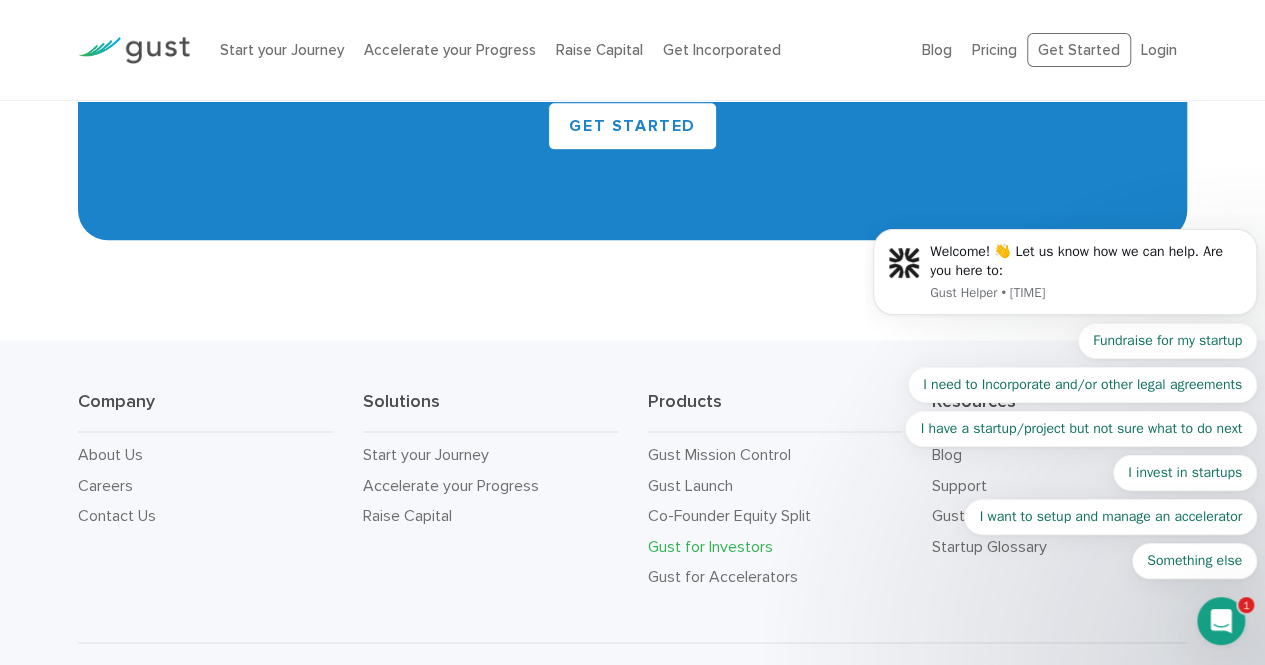 scroll, scrollTop: 4943, scrollLeft: 0, axis: vertical 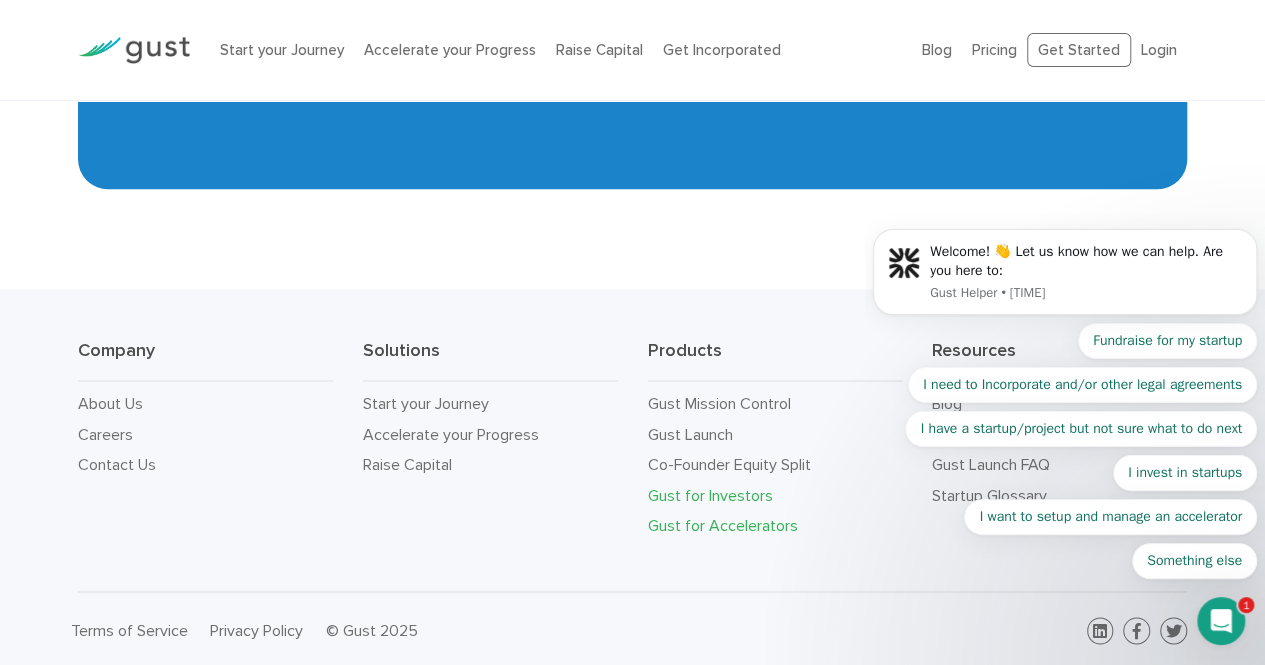 click on "Gust for Accelerators" at bounding box center (723, 525) 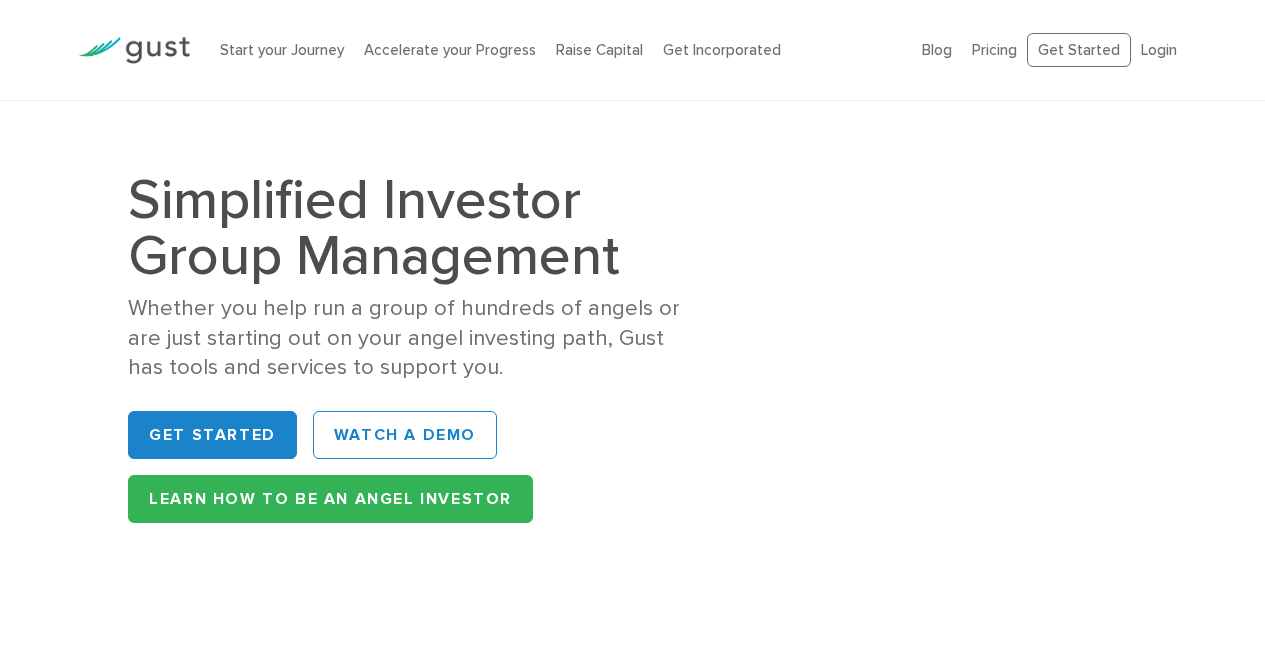 scroll, scrollTop: 5105, scrollLeft: 0, axis: vertical 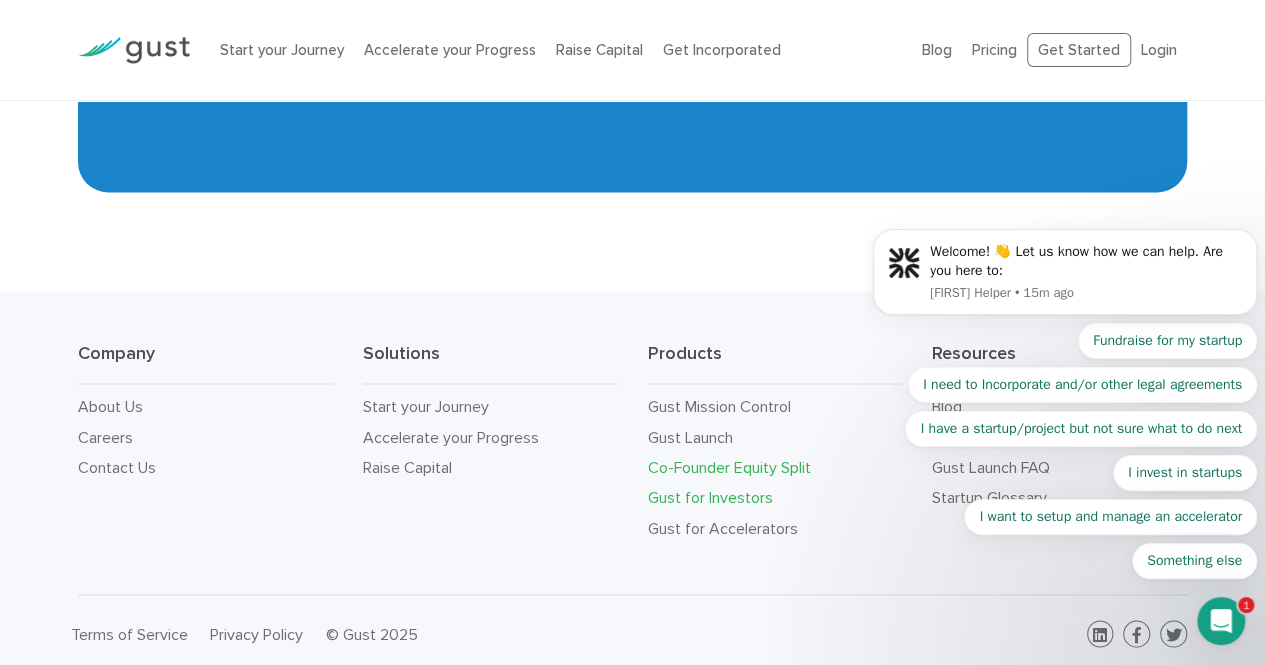 click on "Co-Founder Equity Split" at bounding box center [729, 467] 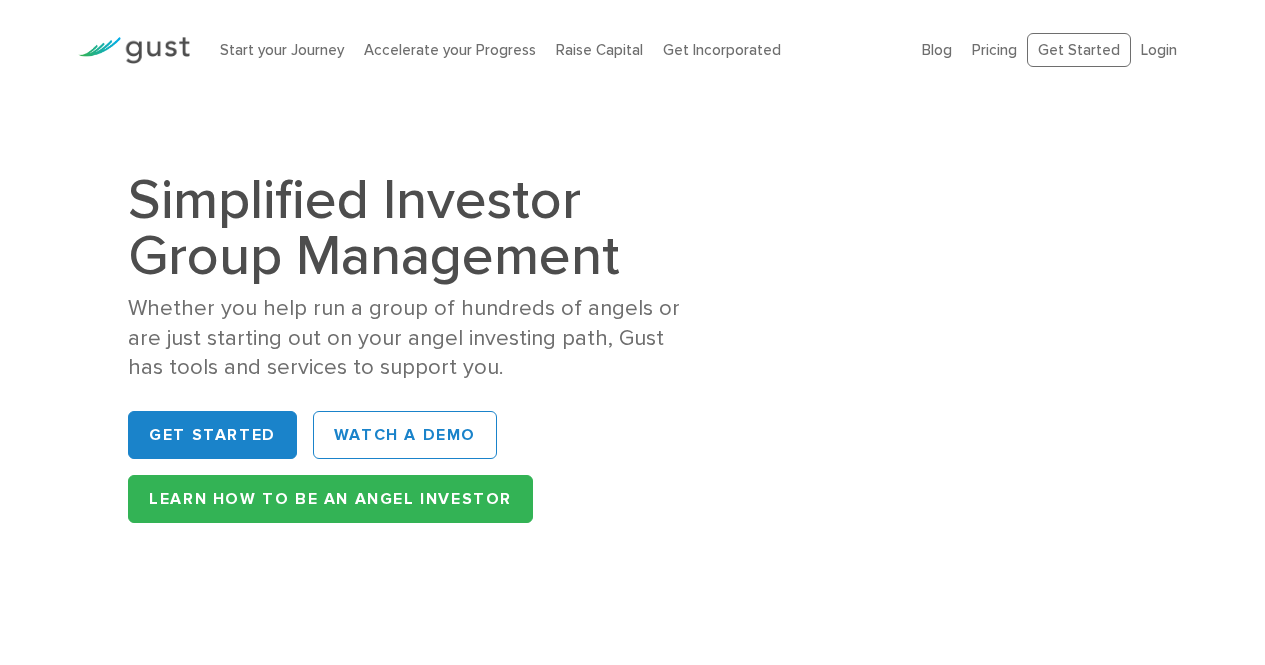 scroll, scrollTop: 5103, scrollLeft: 0, axis: vertical 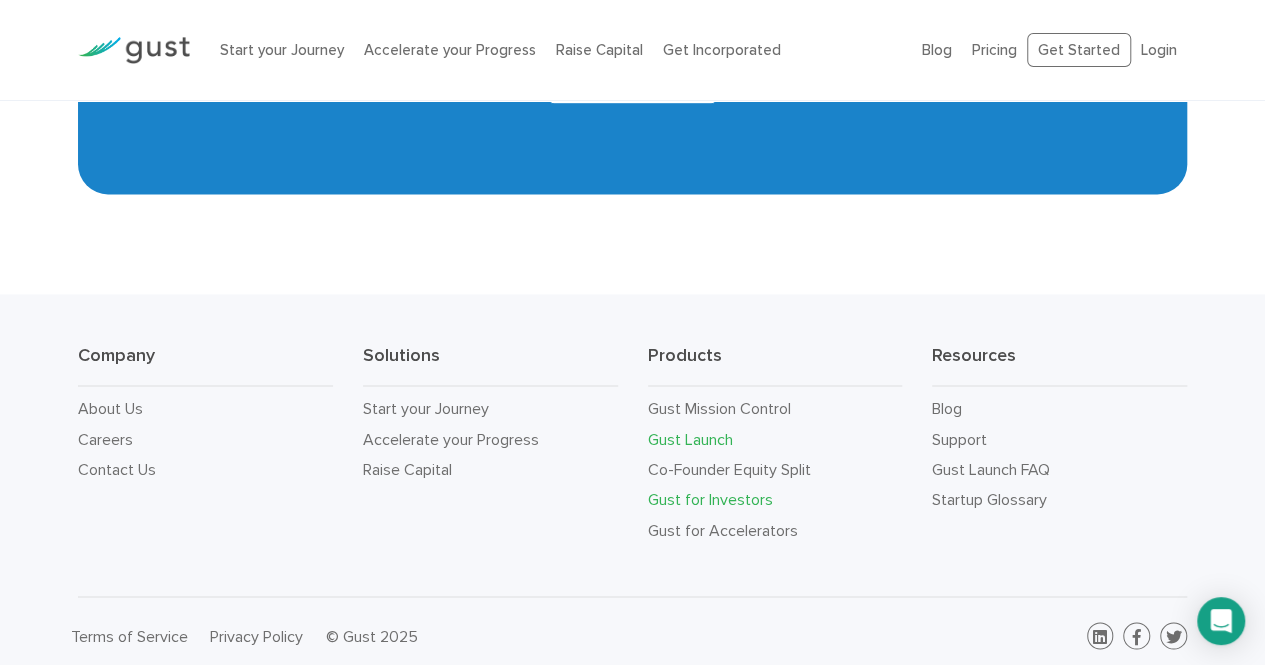 click on "Gust Launch" at bounding box center (690, 439) 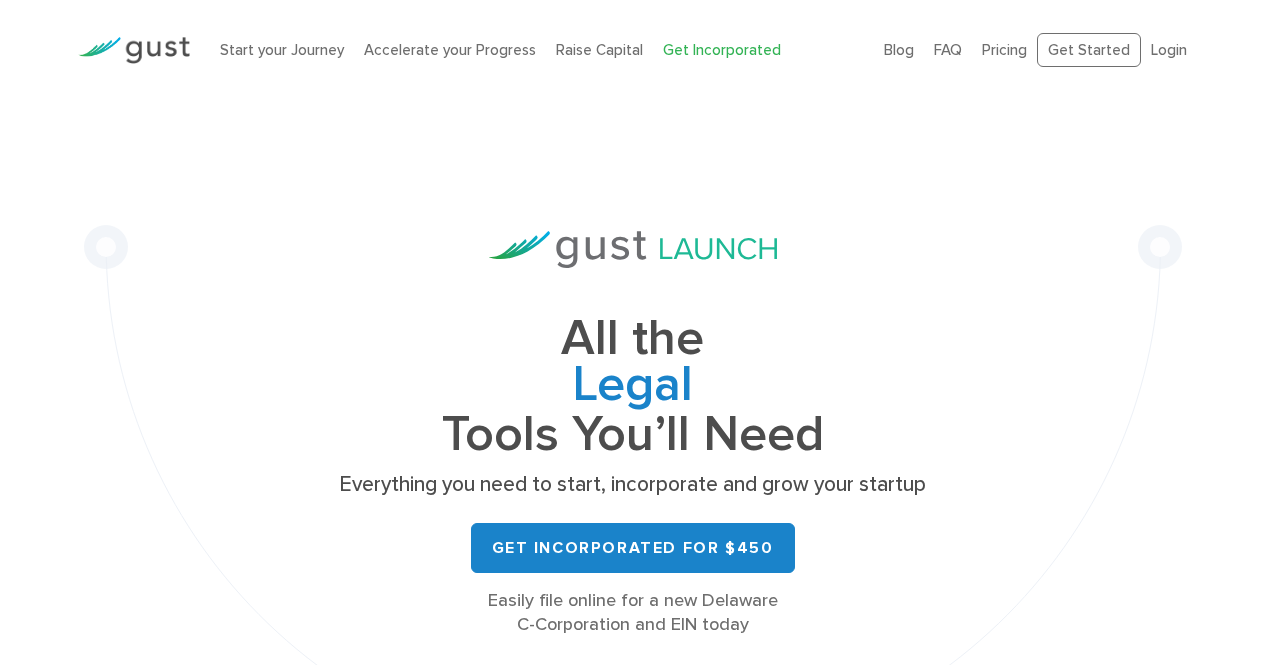 scroll, scrollTop: 0, scrollLeft: 0, axis: both 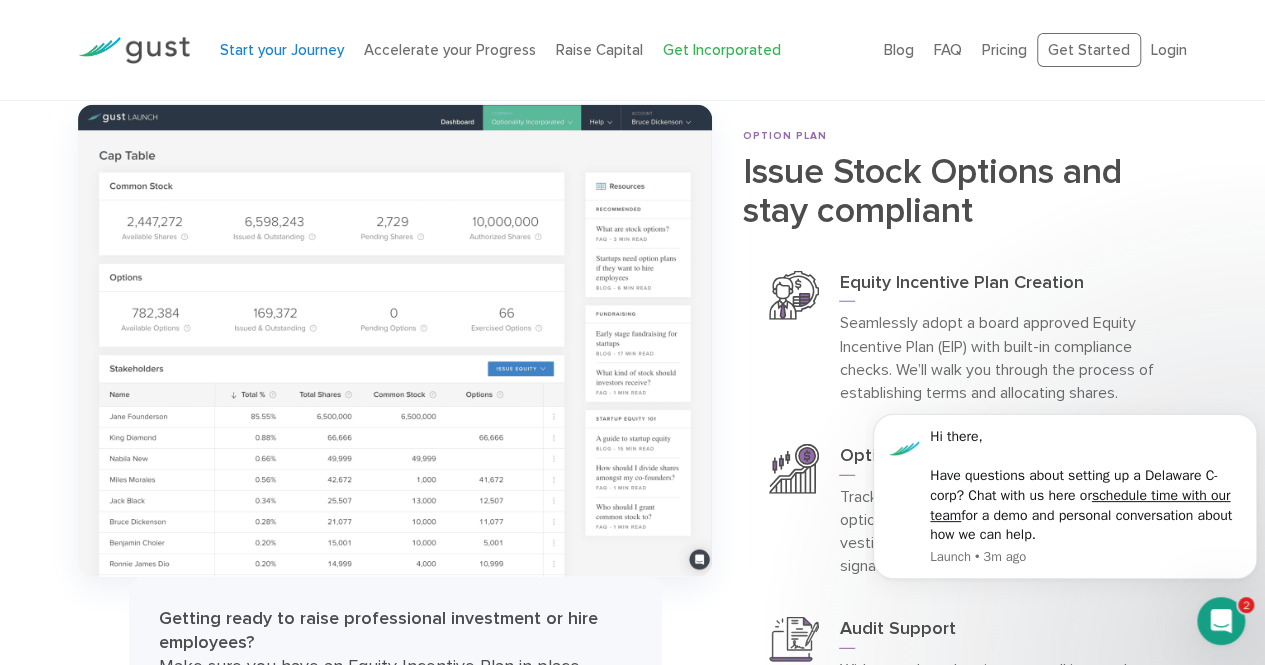 click on "Start your Journey" at bounding box center (282, 50) 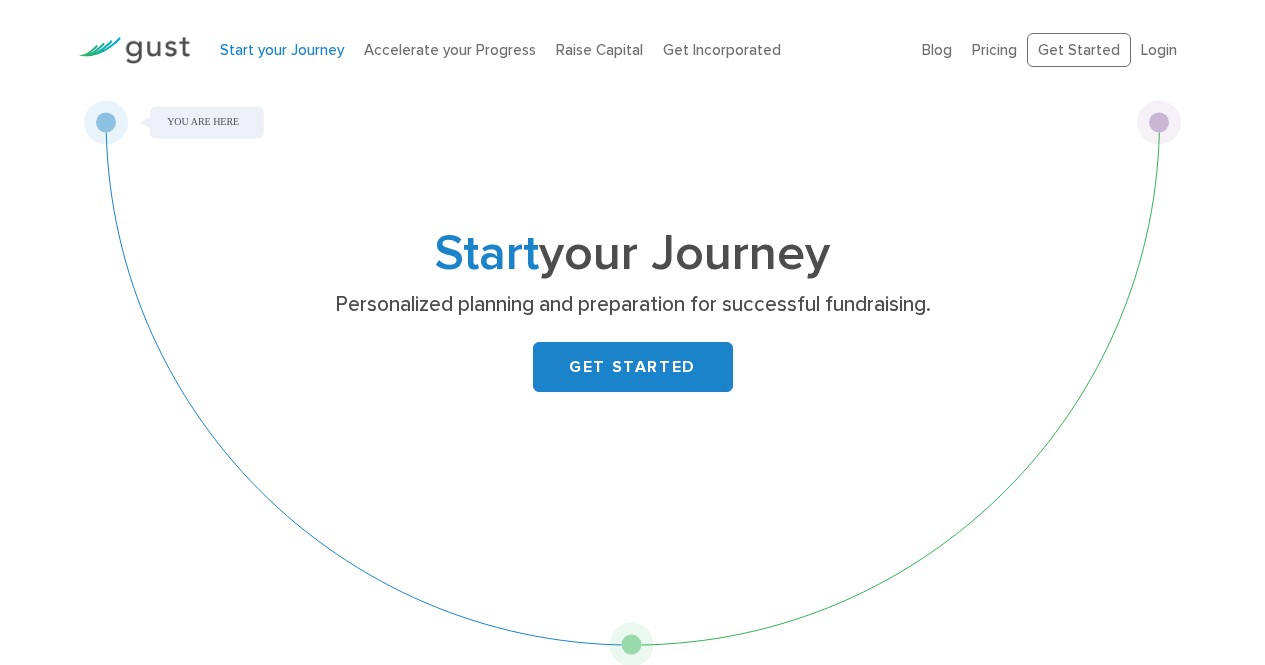 scroll, scrollTop: 0, scrollLeft: 0, axis: both 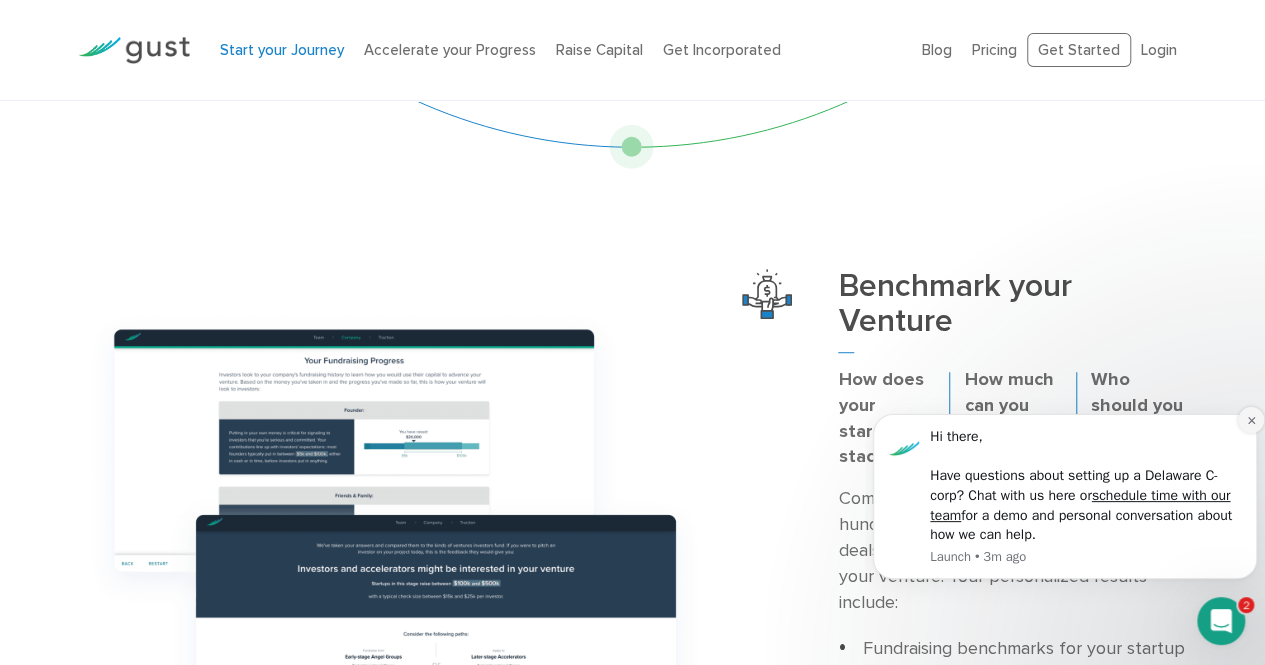 click 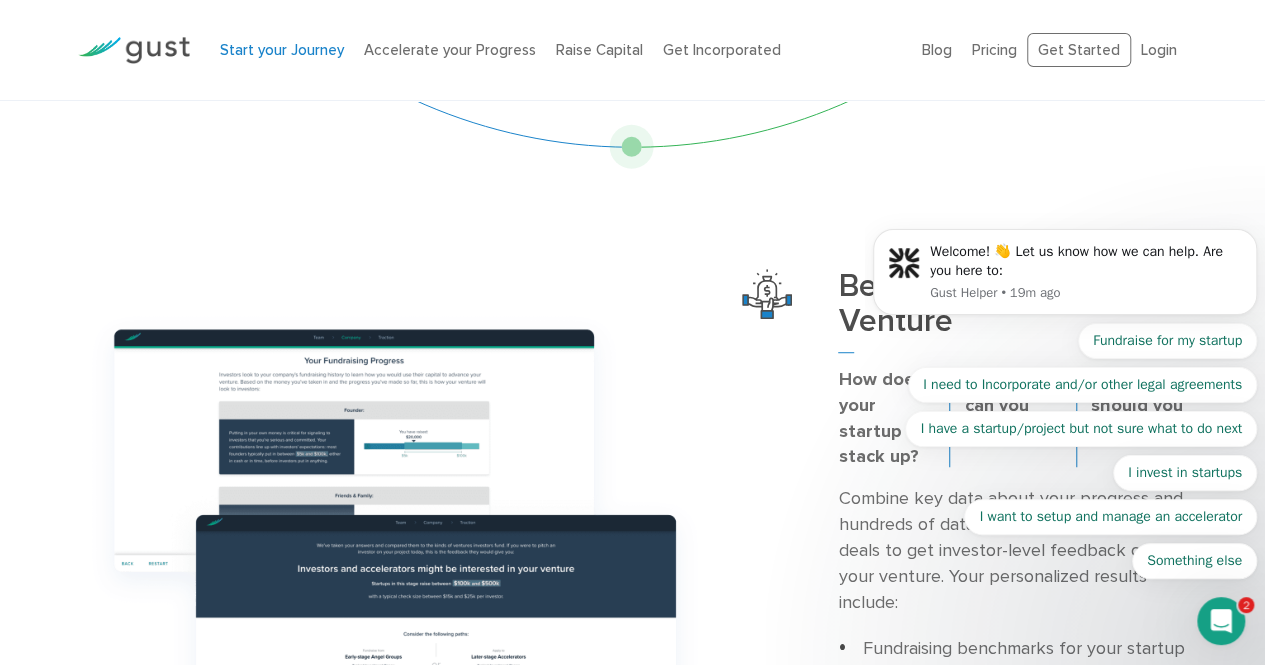 click on "Fundraise for my startup I need to Incorporate and/or other legal agreements I have a startup/project but not sure what to do next I invest in startups I want to setup and manage an accelerator Something else" at bounding box center (1065, 451) 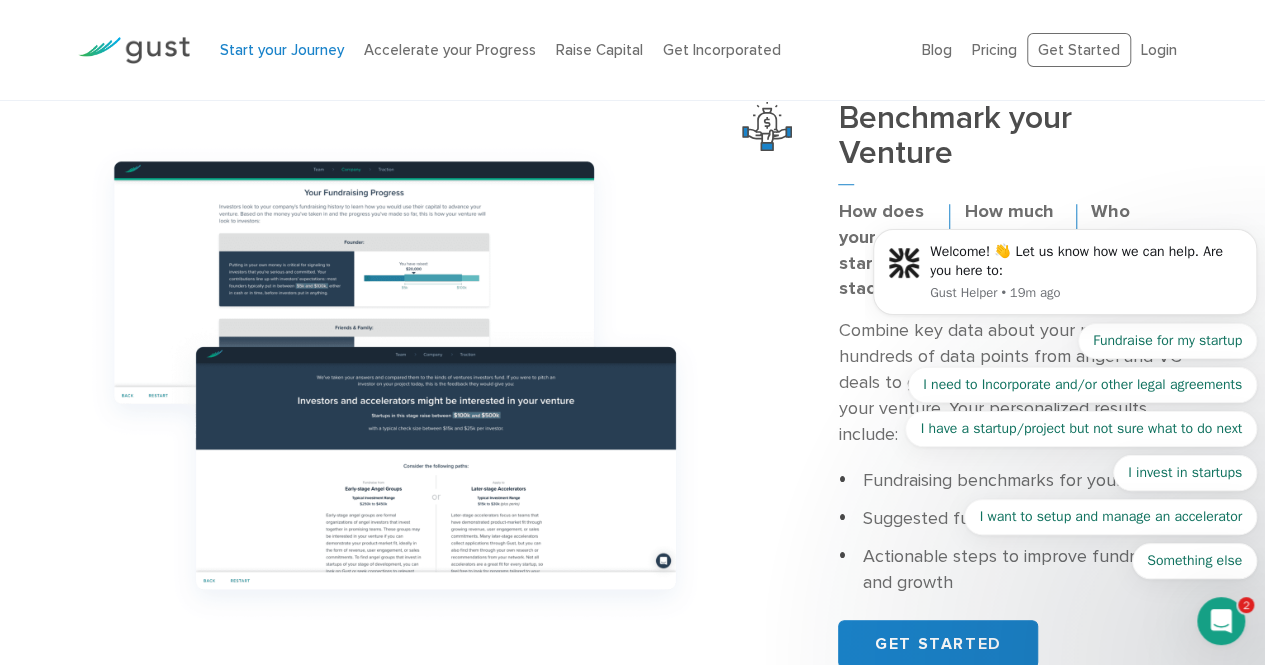 scroll, scrollTop: 668, scrollLeft: 0, axis: vertical 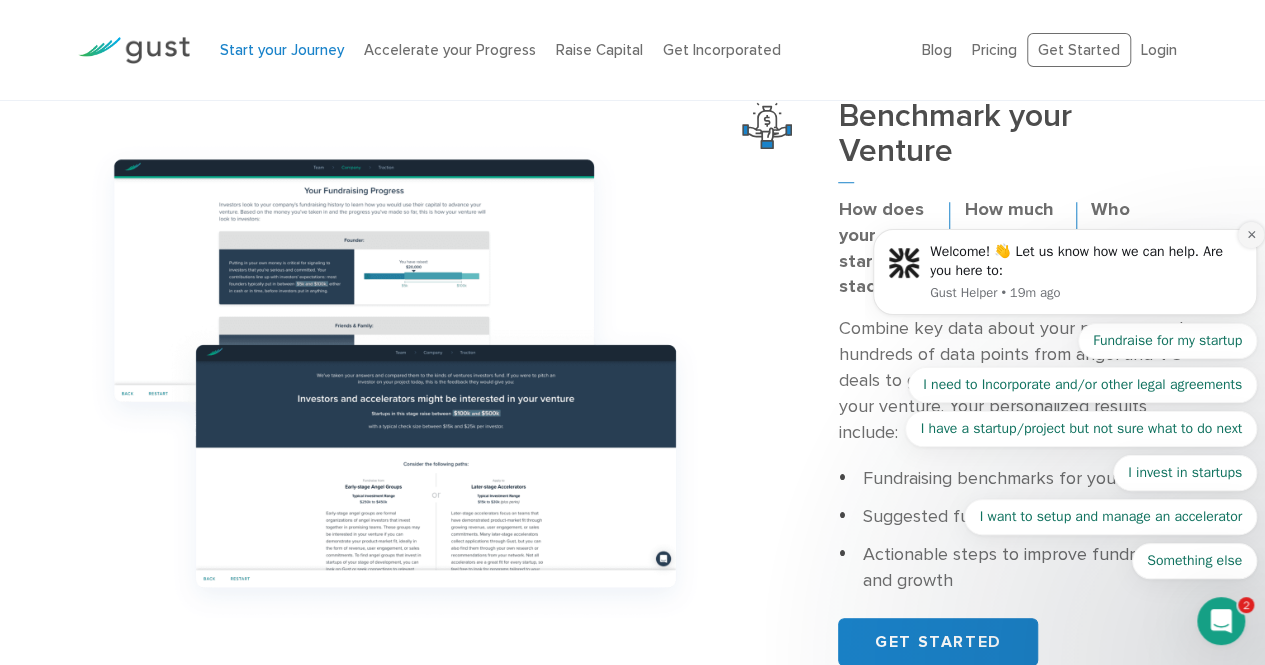 click 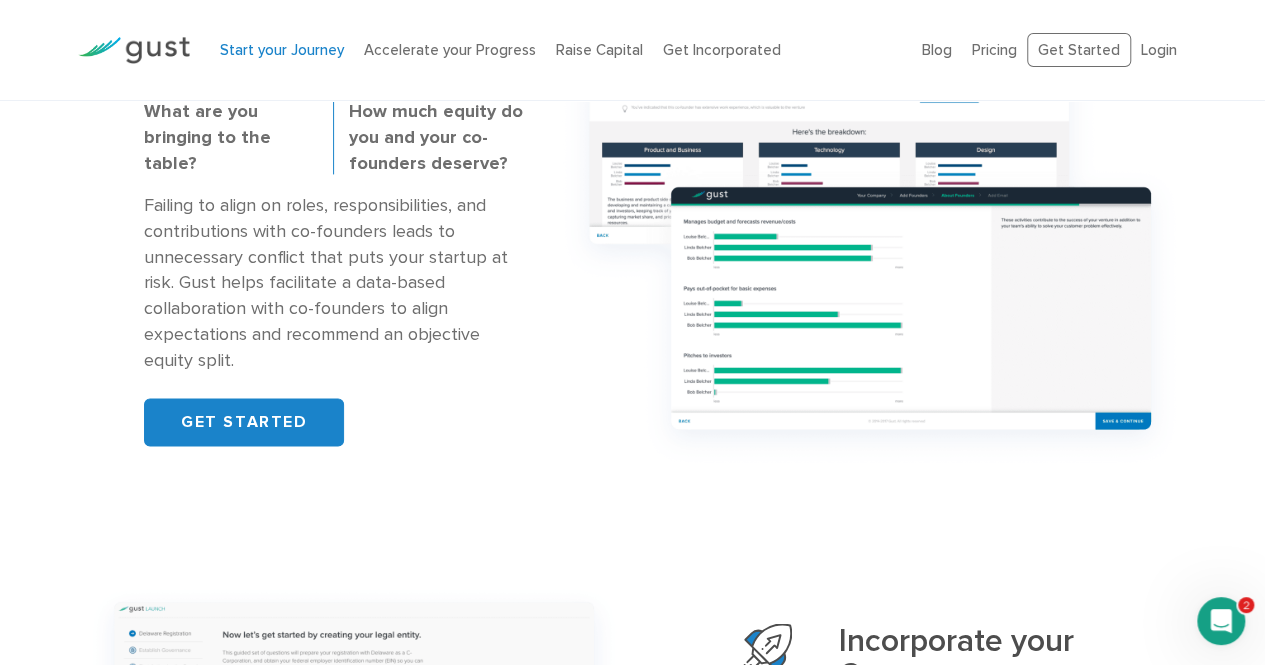 scroll, scrollTop: 1941, scrollLeft: 0, axis: vertical 